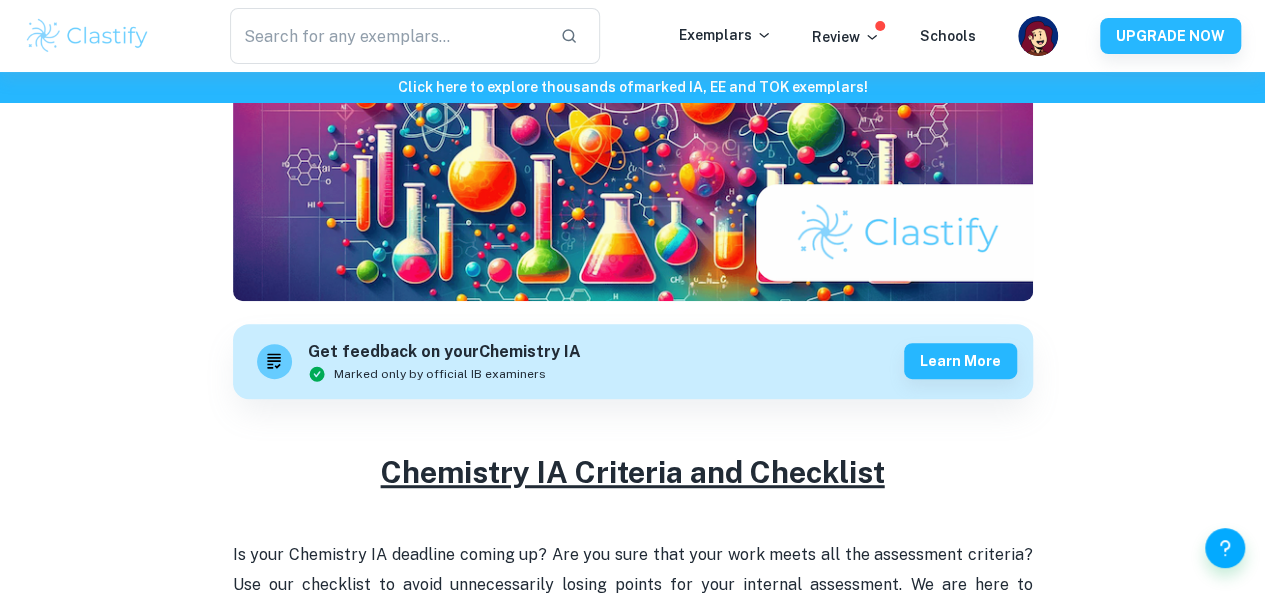 scroll, scrollTop: 345, scrollLeft: 0, axis: vertical 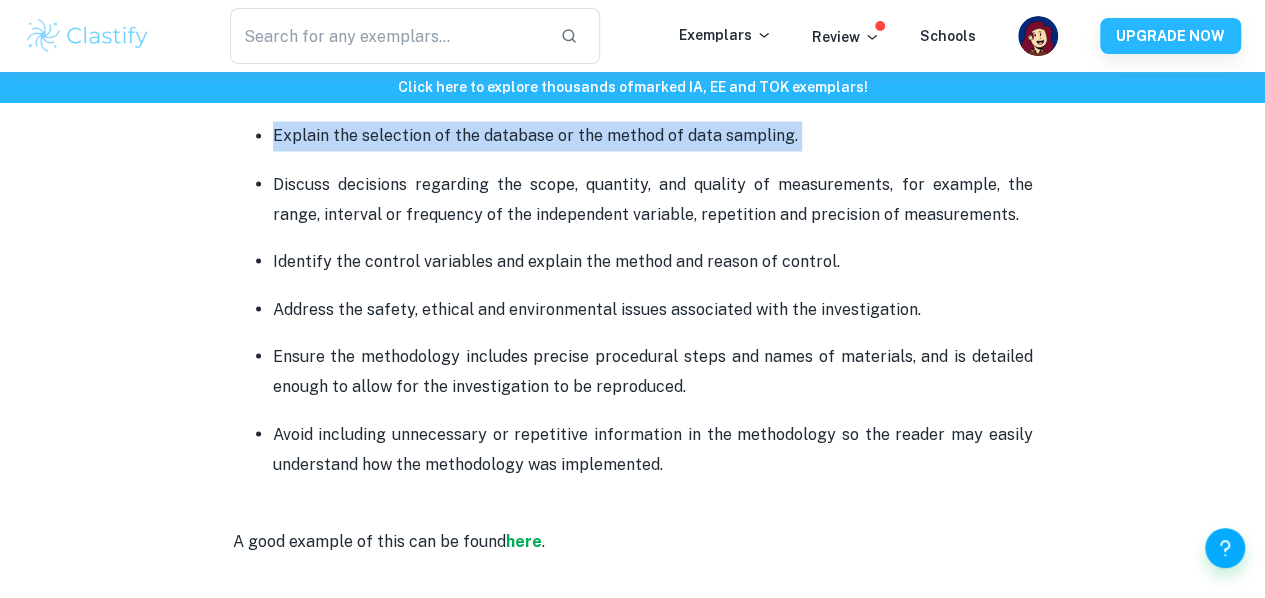 drag, startPoint x: 275, startPoint y: 207, endPoint x: 767, endPoint y: 240, distance: 493.10547 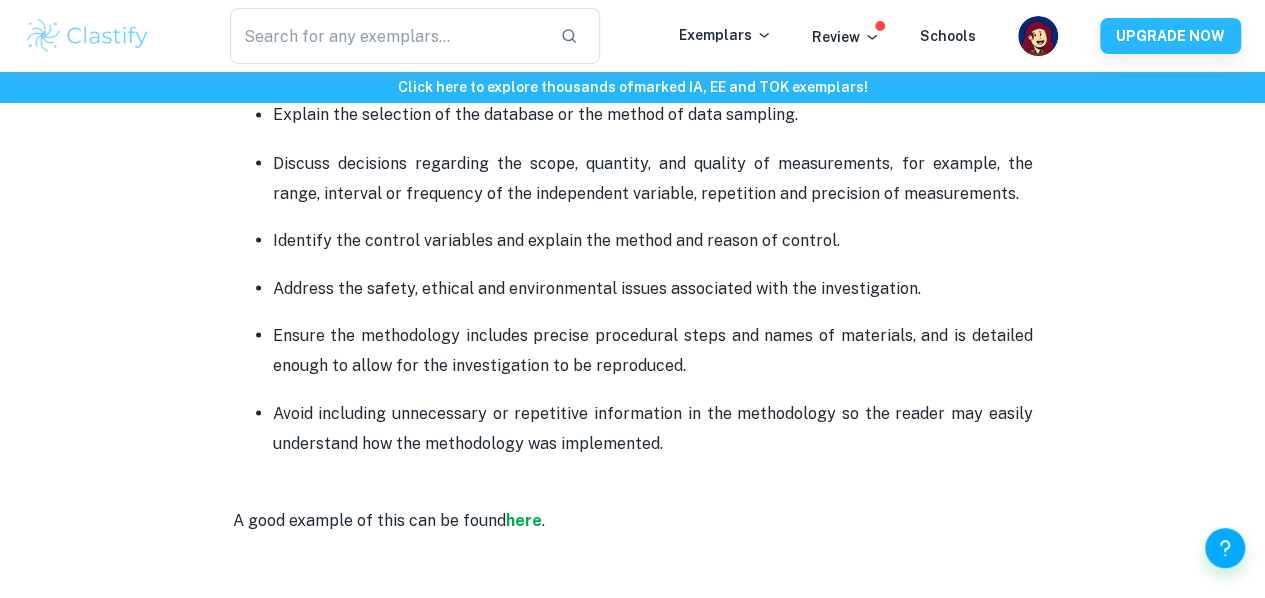 scroll, scrollTop: 1766, scrollLeft: 0, axis: vertical 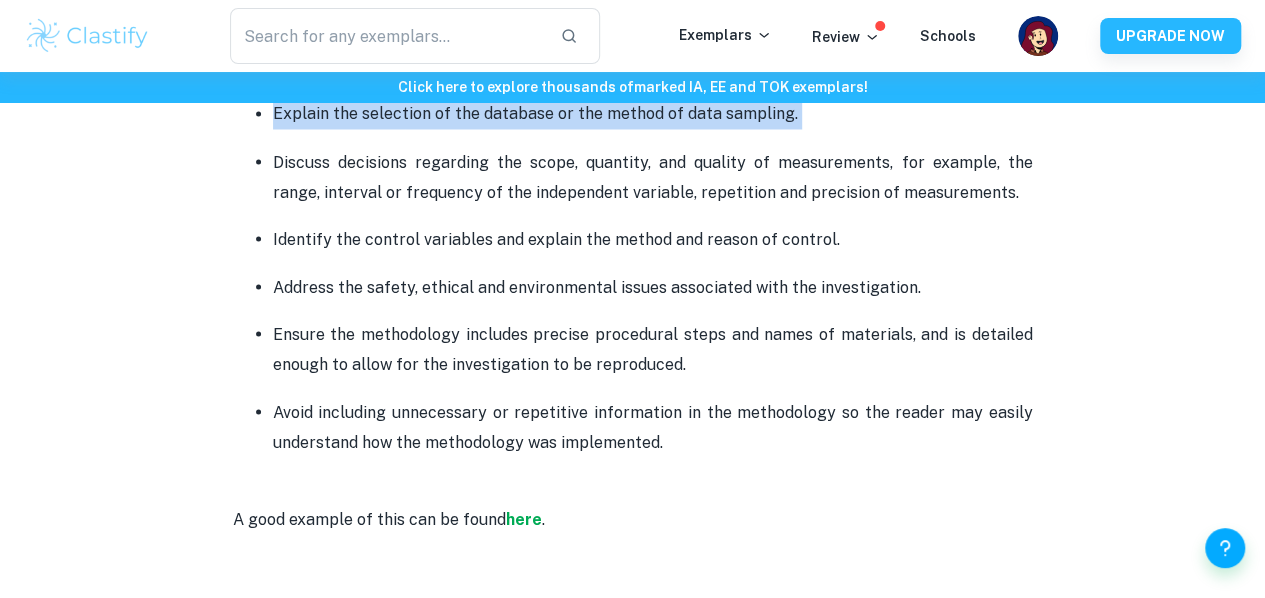 drag, startPoint x: 269, startPoint y: 183, endPoint x: 772, endPoint y: 215, distance: 504.01688 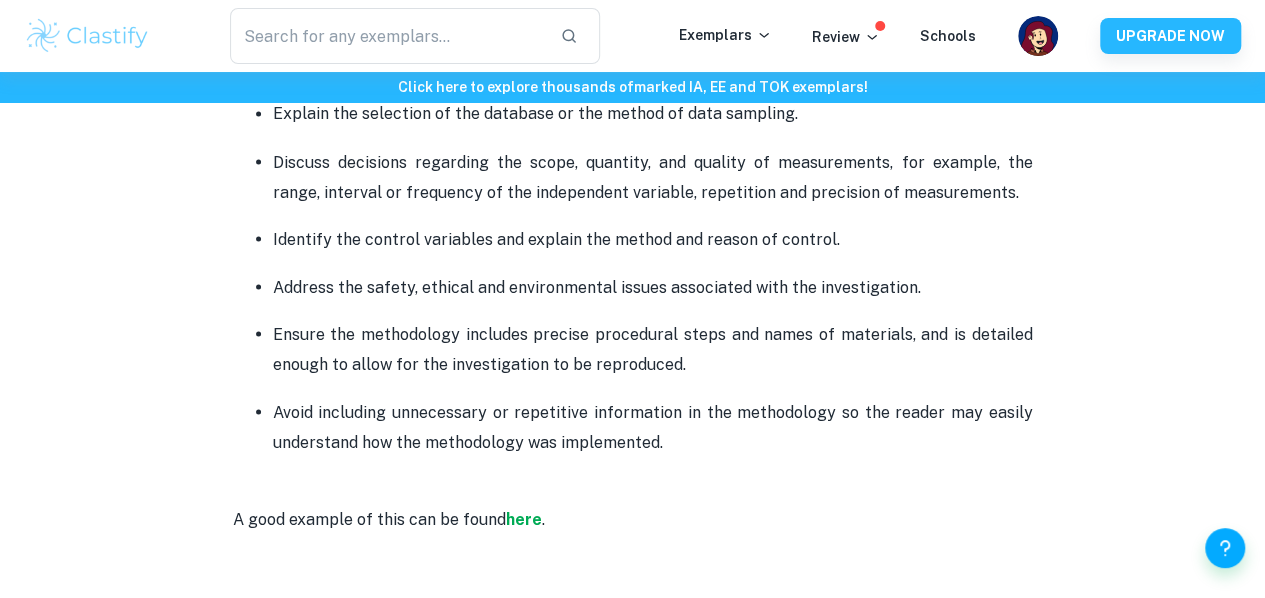 click on "Discuss decisions regarding the scope, quantity, and quality of measurements, for example, the range, interval or frequency of the independent variable, repetition and precision of measurements." at bounding box center [653, 177] 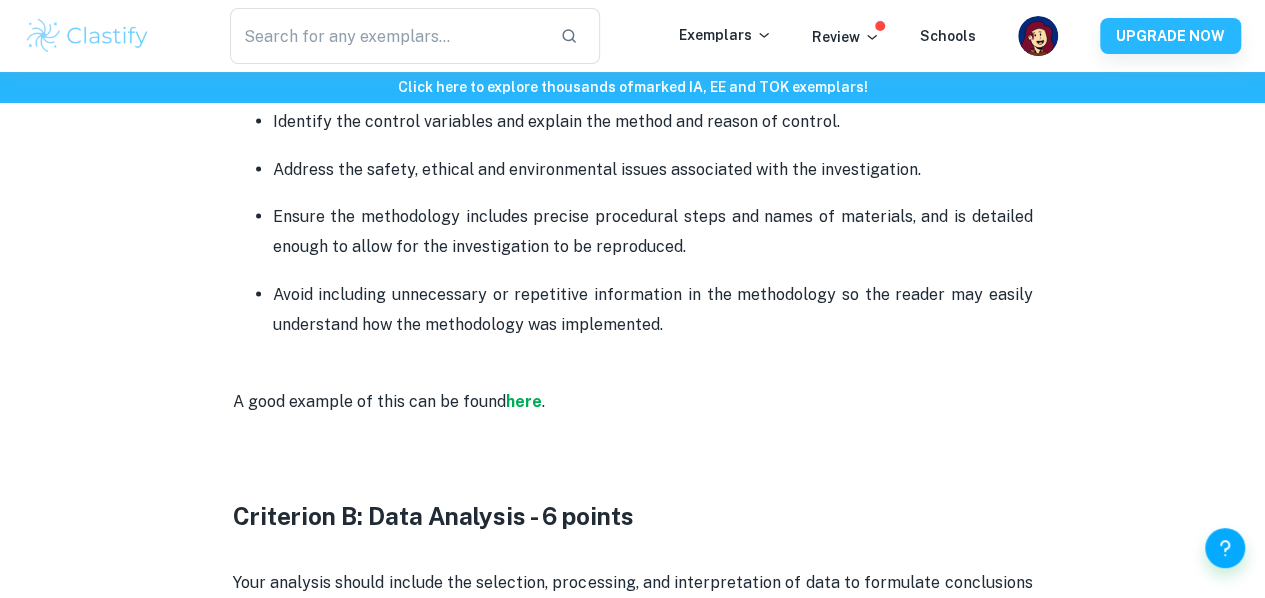 scroll, scrollTop: 1890, scrollLeft: 0, axis: vertical 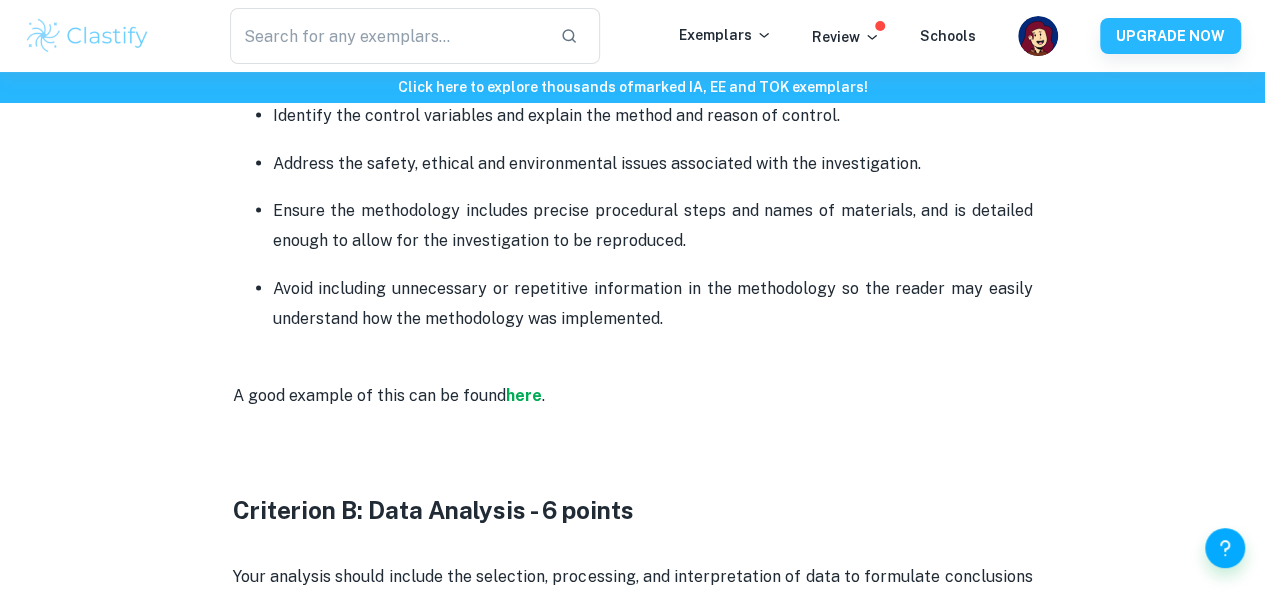 drag, startPoint x: 752, startPoint y: 315, endPoint x: 474, endPoint y: 279, distance: 280.32126 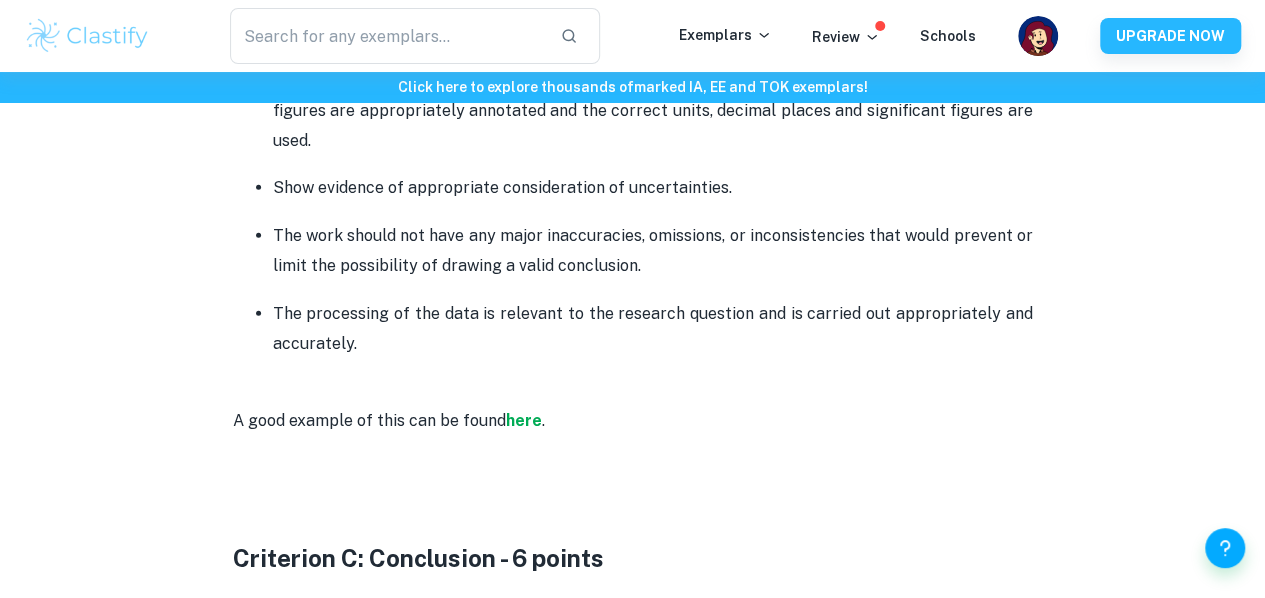 scroll, scrollTop: 2723, scrollLeft: 0, axis: vertical 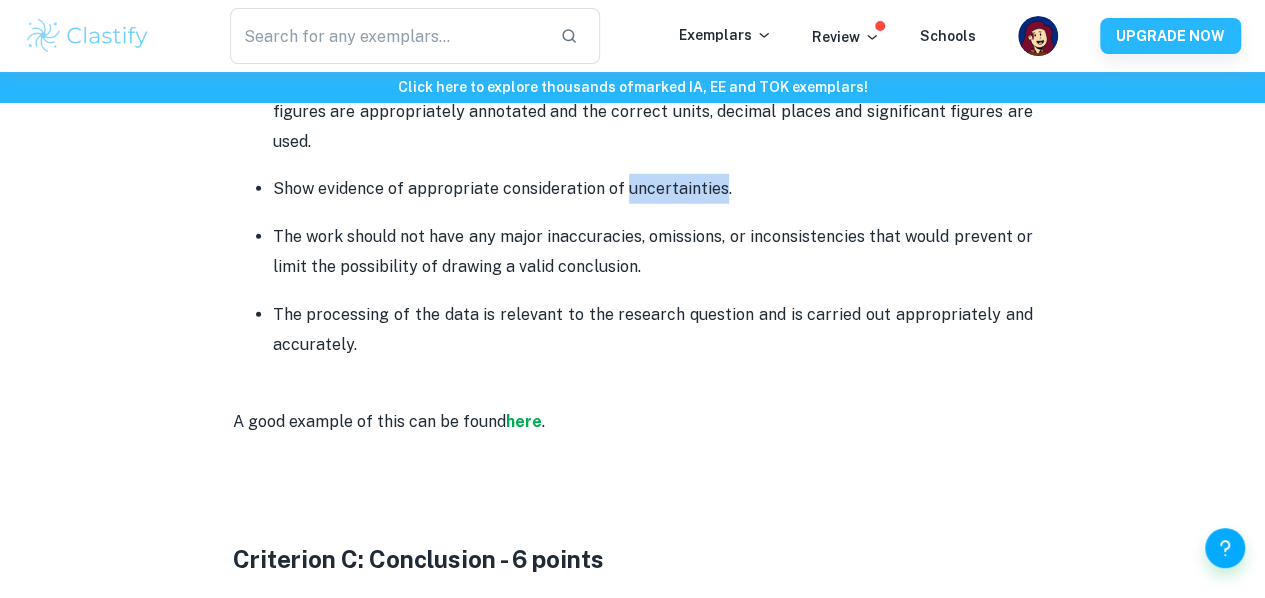drag, startPoint x: 620, startPoint y: 267, endPoint x: 718, endPoint y: 279, distance: 98.731964 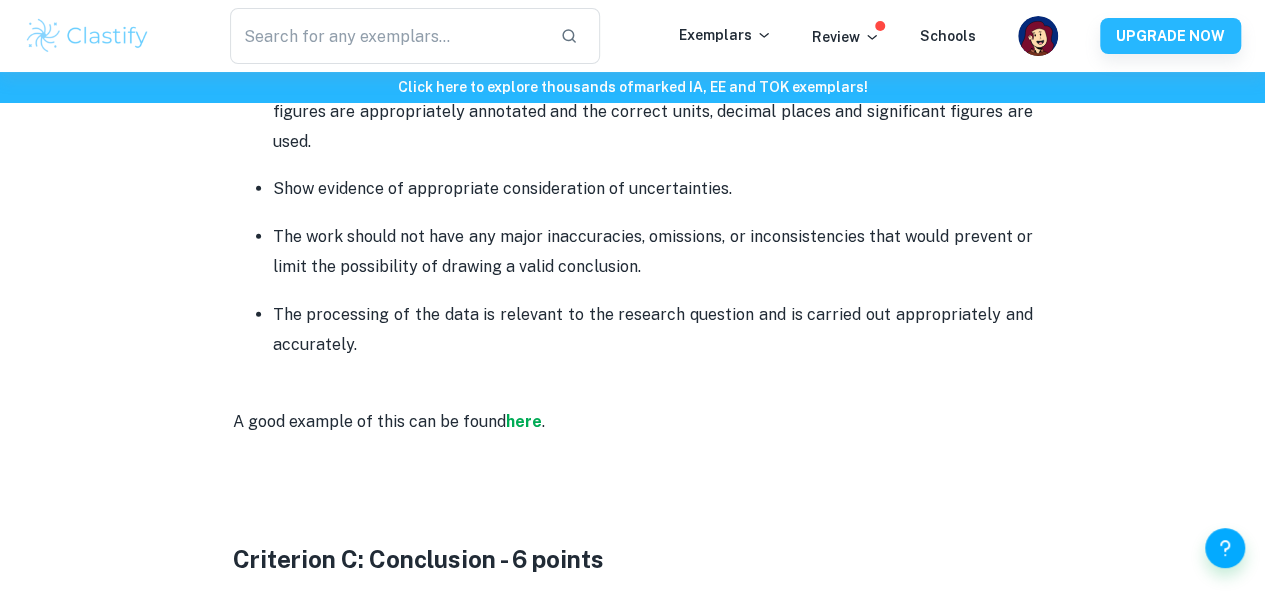click on "The work should not have any major inaccuracies, omissions, or inconsistencies that would prevent or limit the possibility of drawing a valid conclusion." at bounding box center (653, 252) 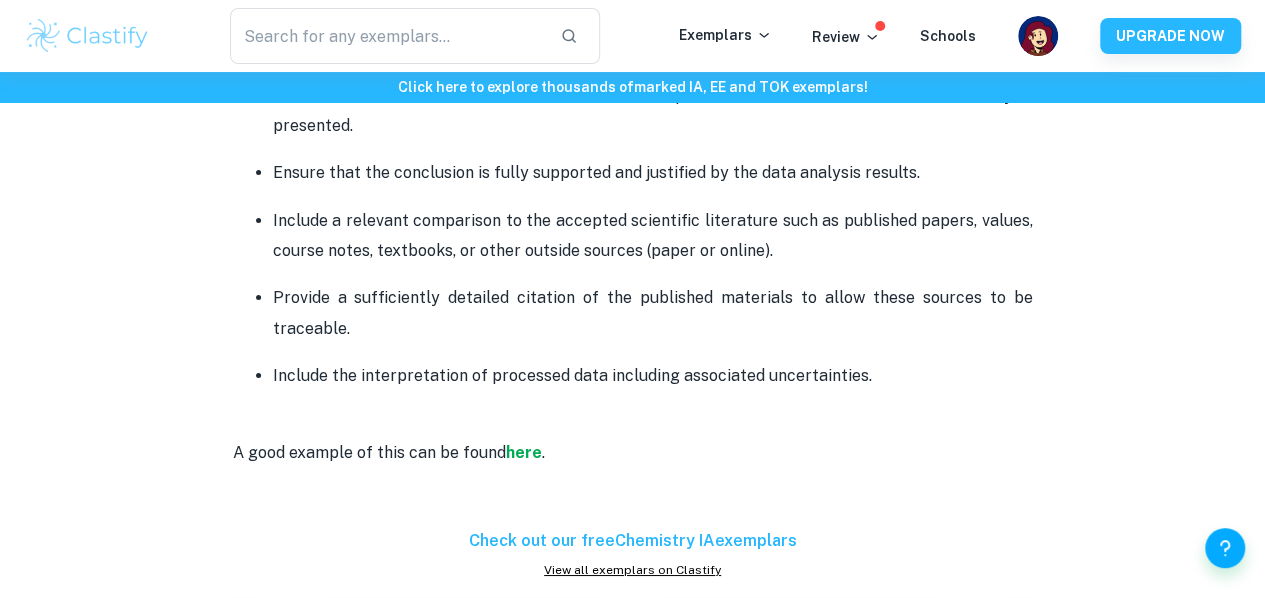 scroll, scrollTop: 3448, scrollLeft: 0, axis: vertical 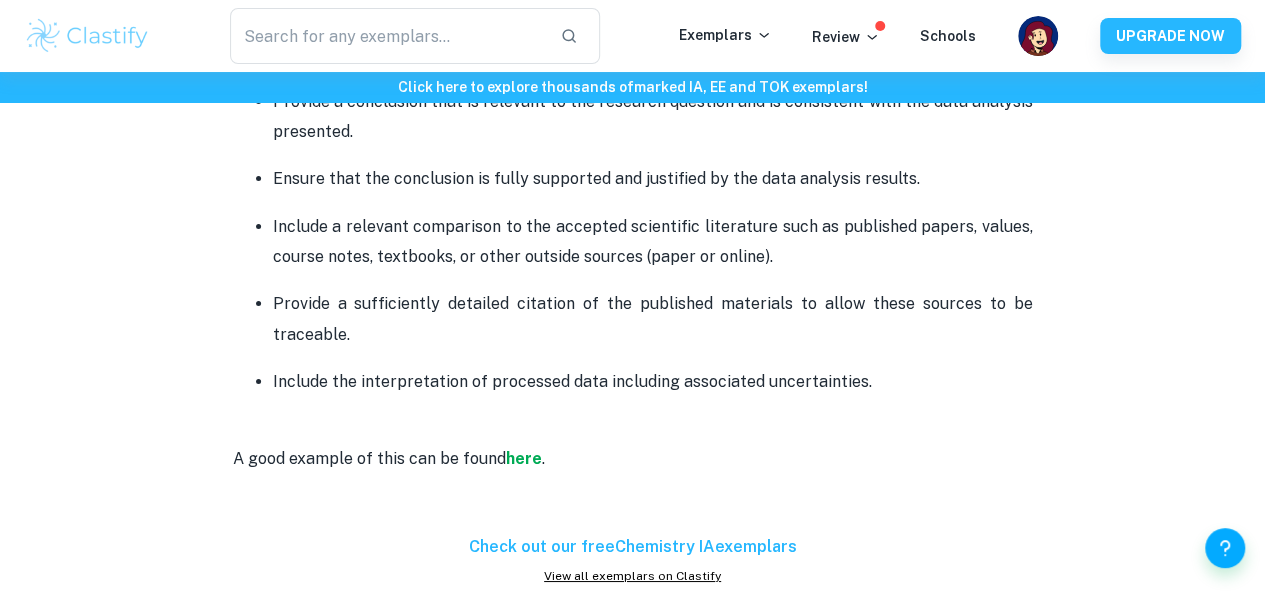 drag, startPoint x: 270, startPoint y: 308, endPoint x: 775, endPoint y: 349, distance: 506.66162 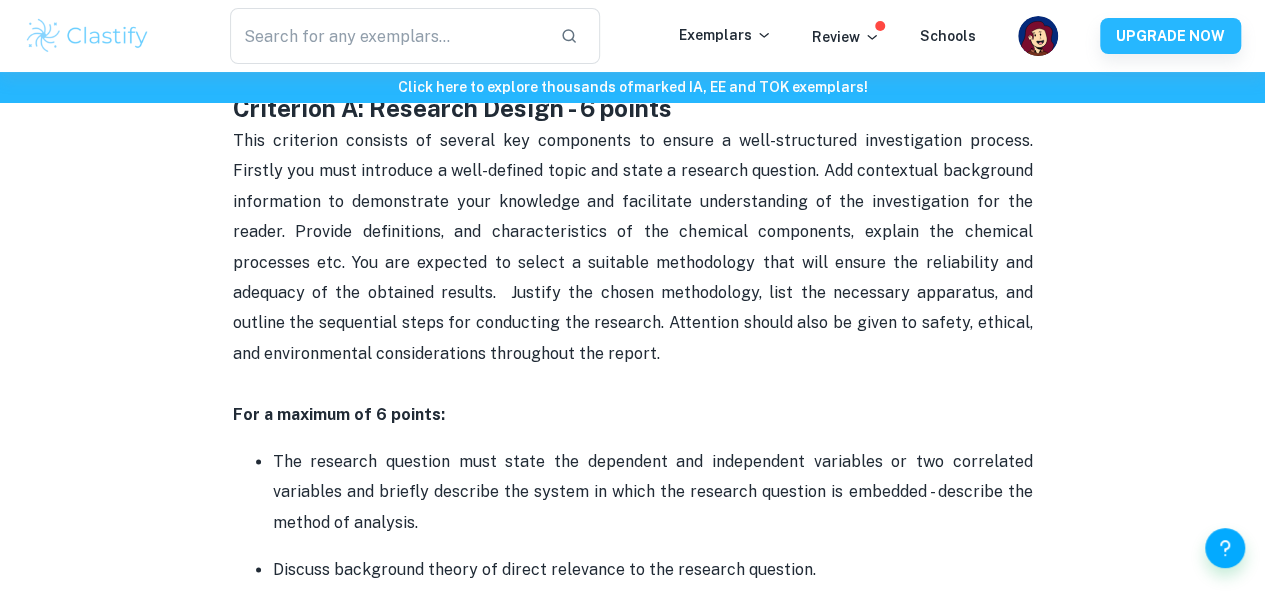 scroll, scrollTop: 1106, scrollLeft: 0, axis: vertical 